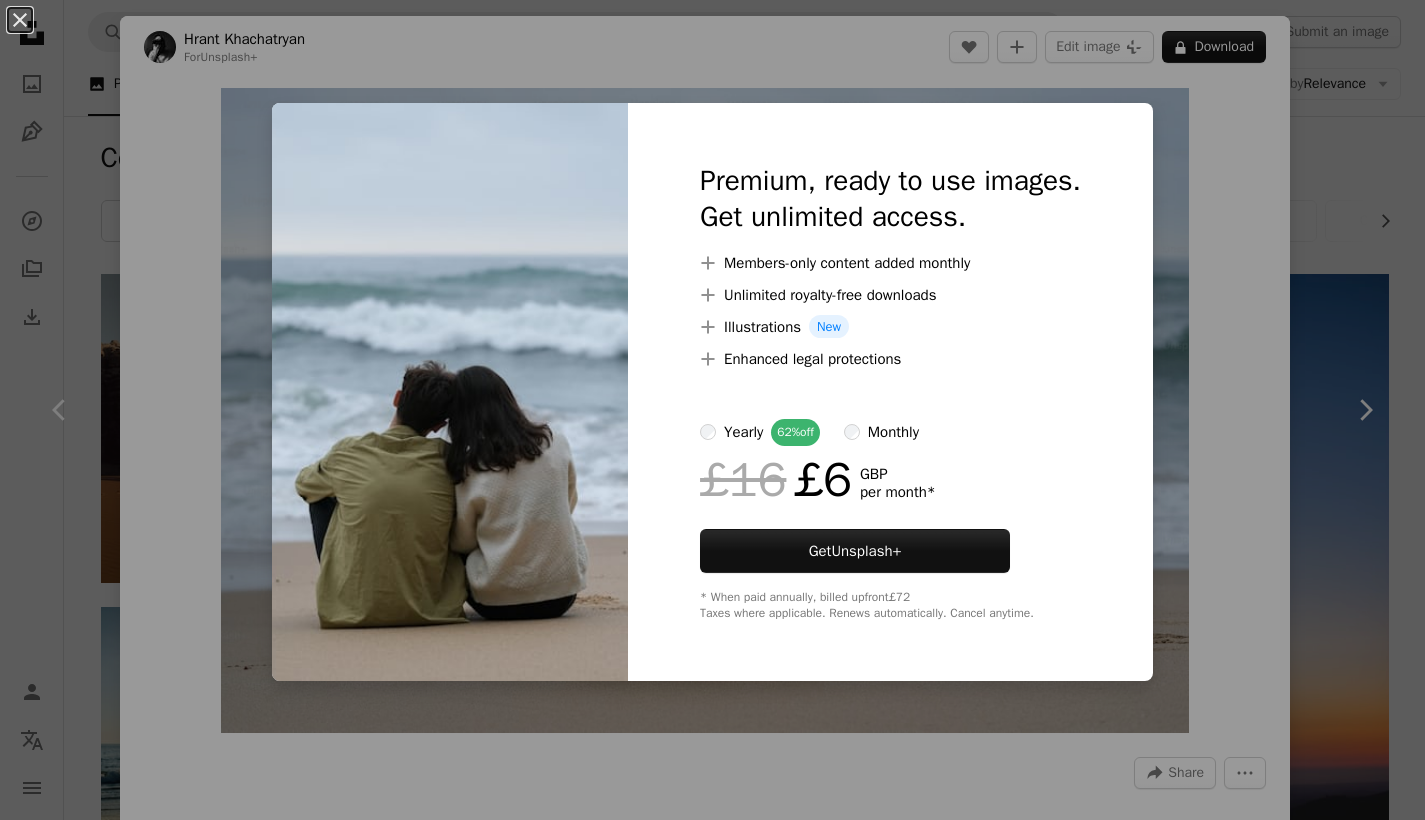 scroll, scrollTop: 0, scrollLeft: 0, axis: both 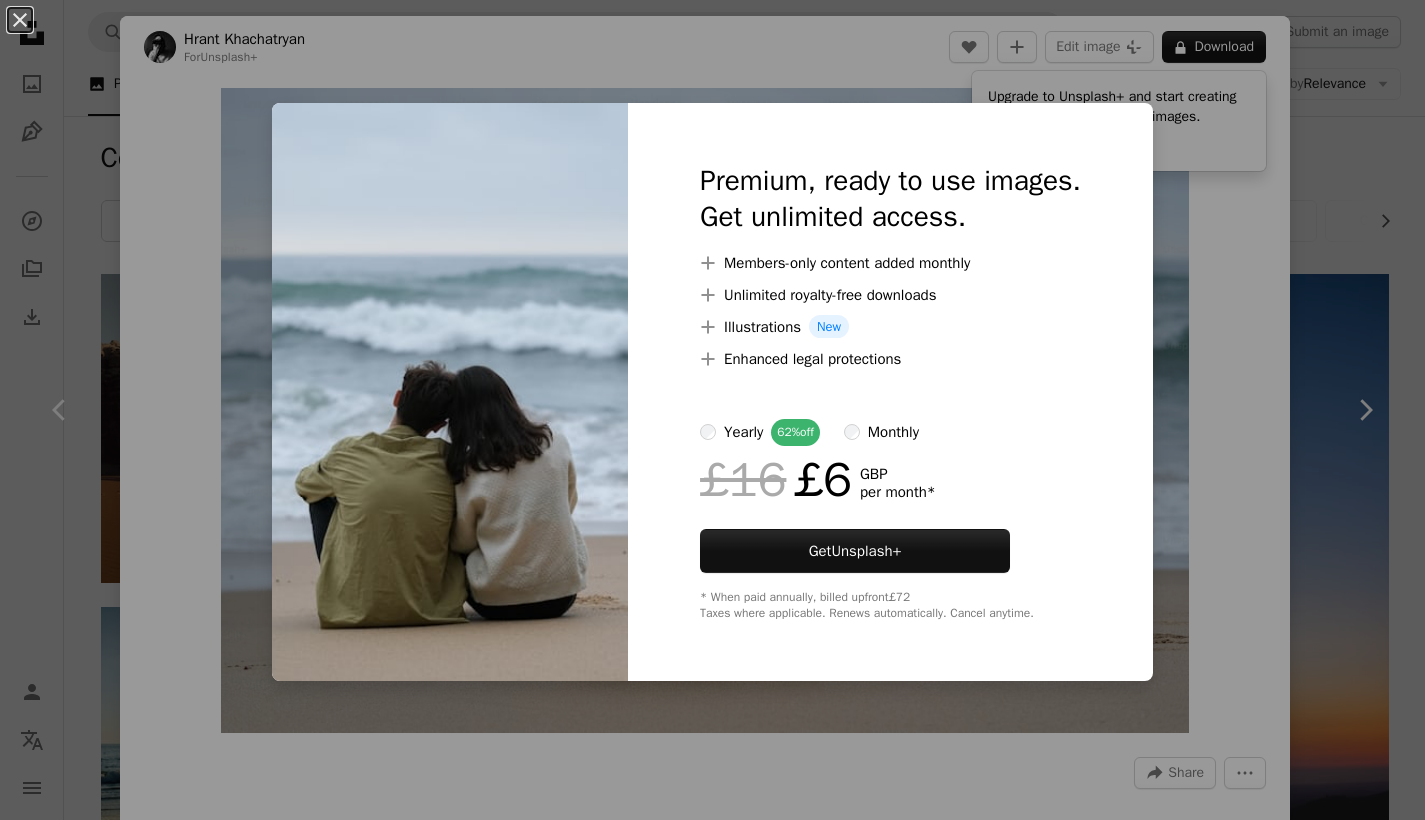 click on "An X shape Premium, ready to use images. Get unlimited access. A plus sign Members-only content added monthly A plus sign Unlimited royalty-free downloads A plus sign Illustrations  New A plus sign Enhanced legal protections yearly 62%  off monthly £16   £6 GBP per month * Get  Unsplash+ * When paid annually, billed upfront  £72 Taxes where applicable. Renews automatically. Cancel anytime." at bounding box center [712, 410] 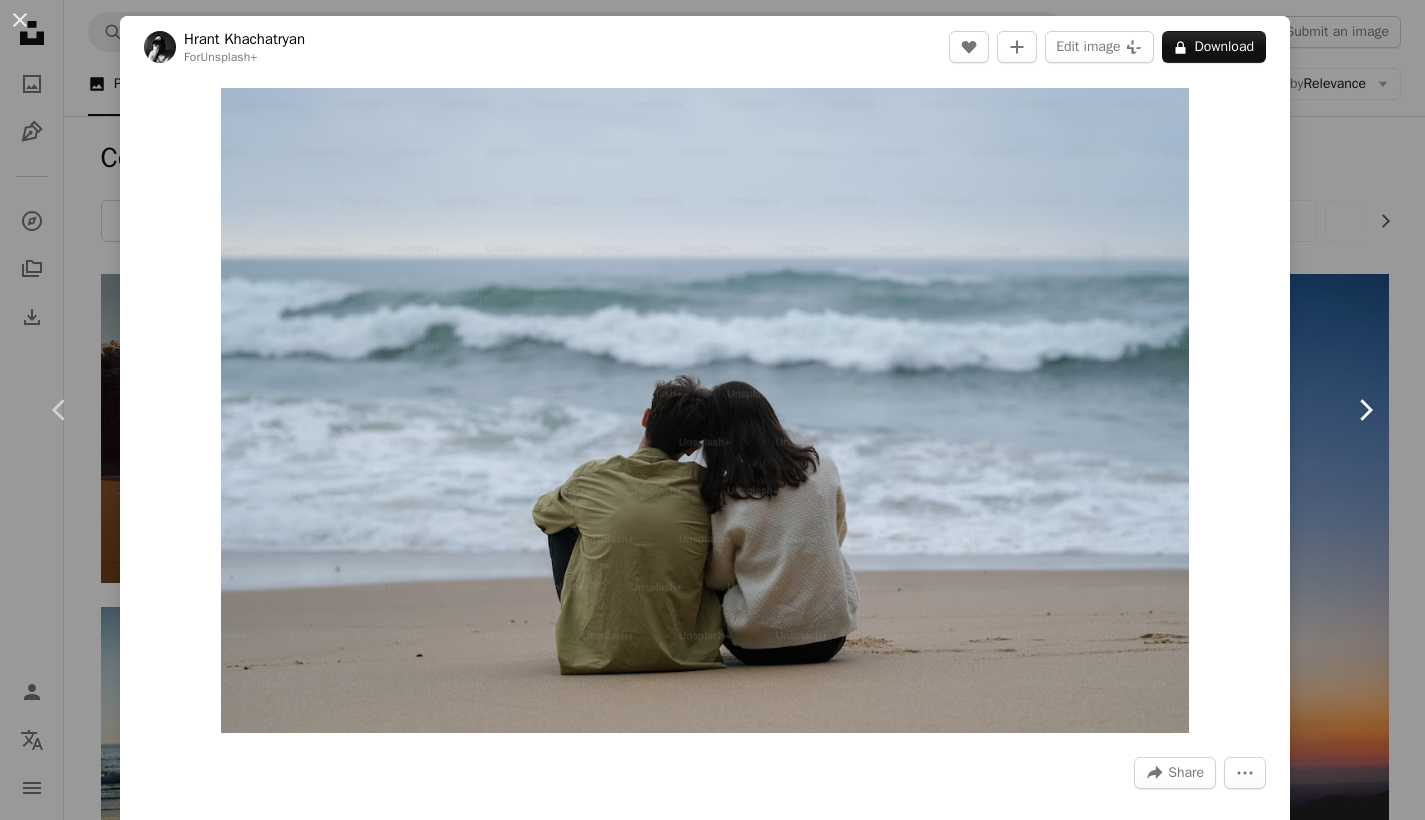 click on "Chevron right" at bounding box center (1365, 410) 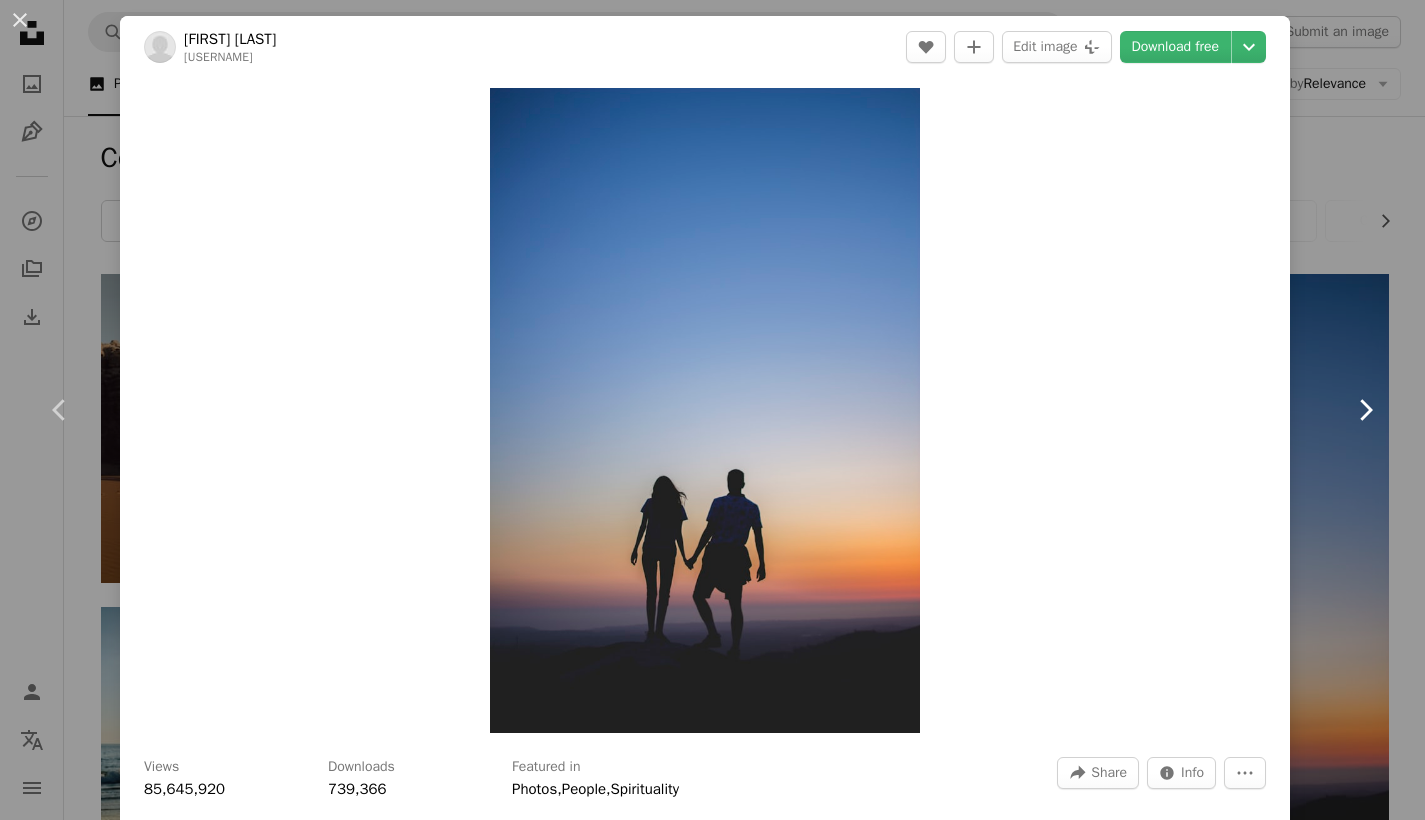 click on "Chevron right" at bounding box center (1365, 410) 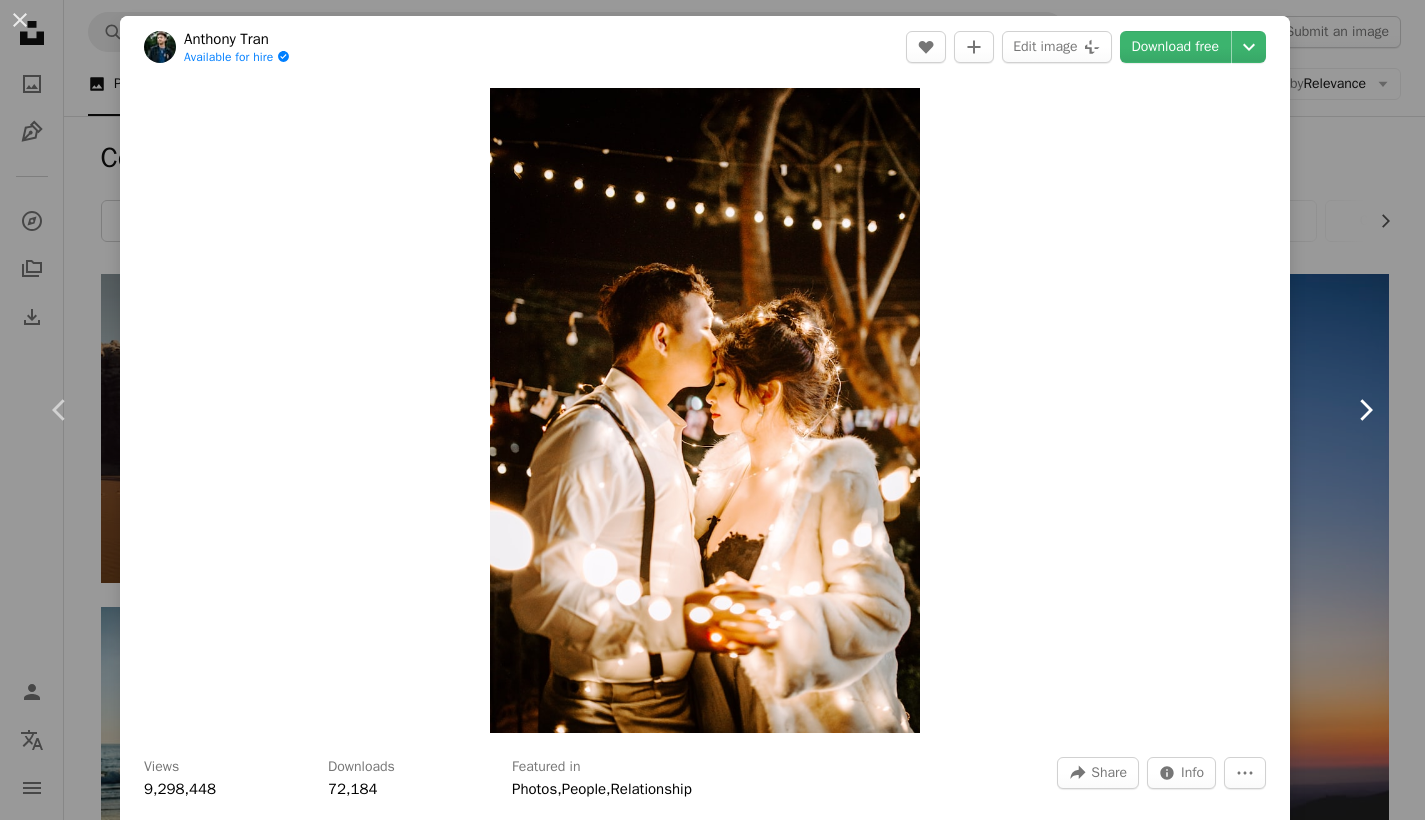 click 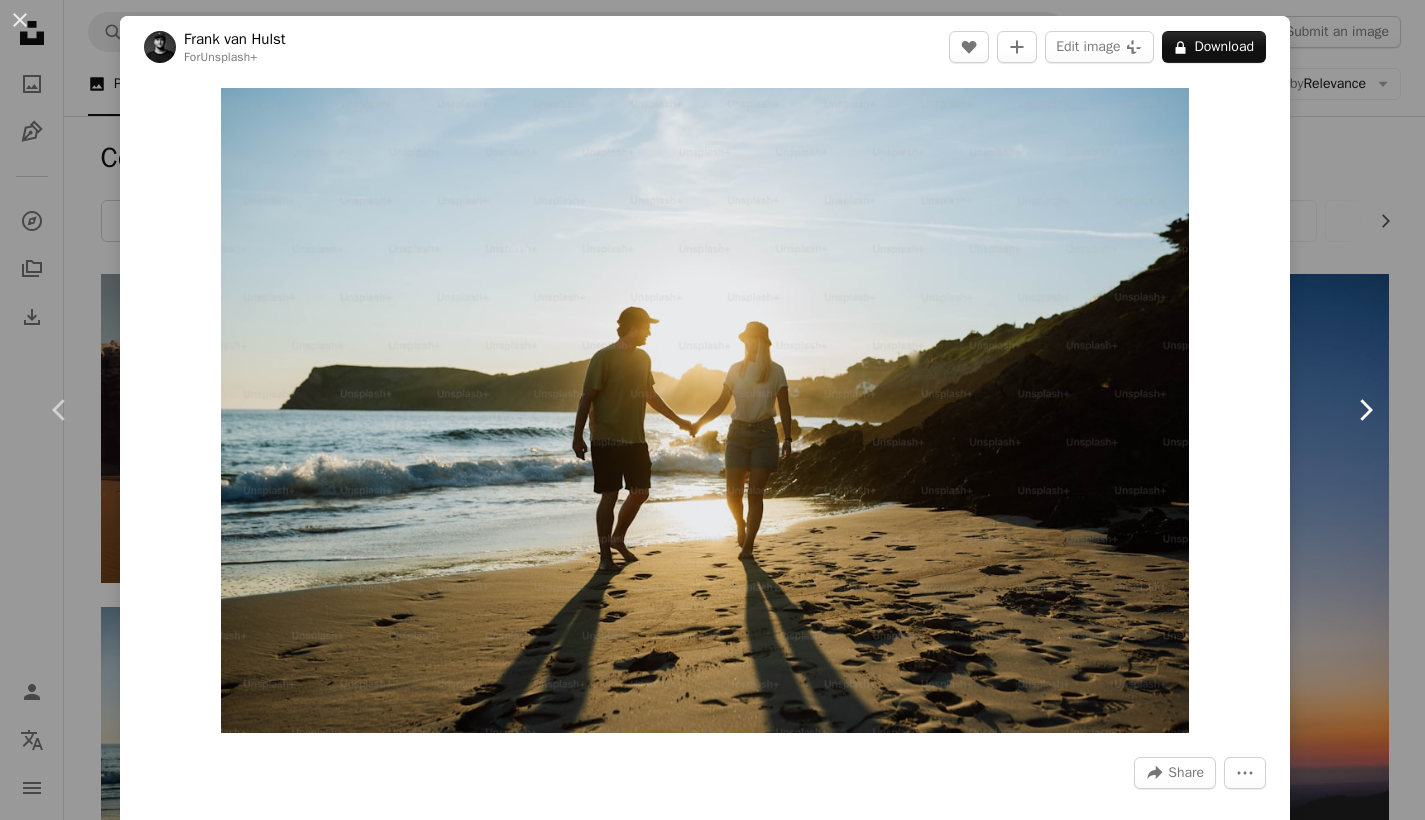 click 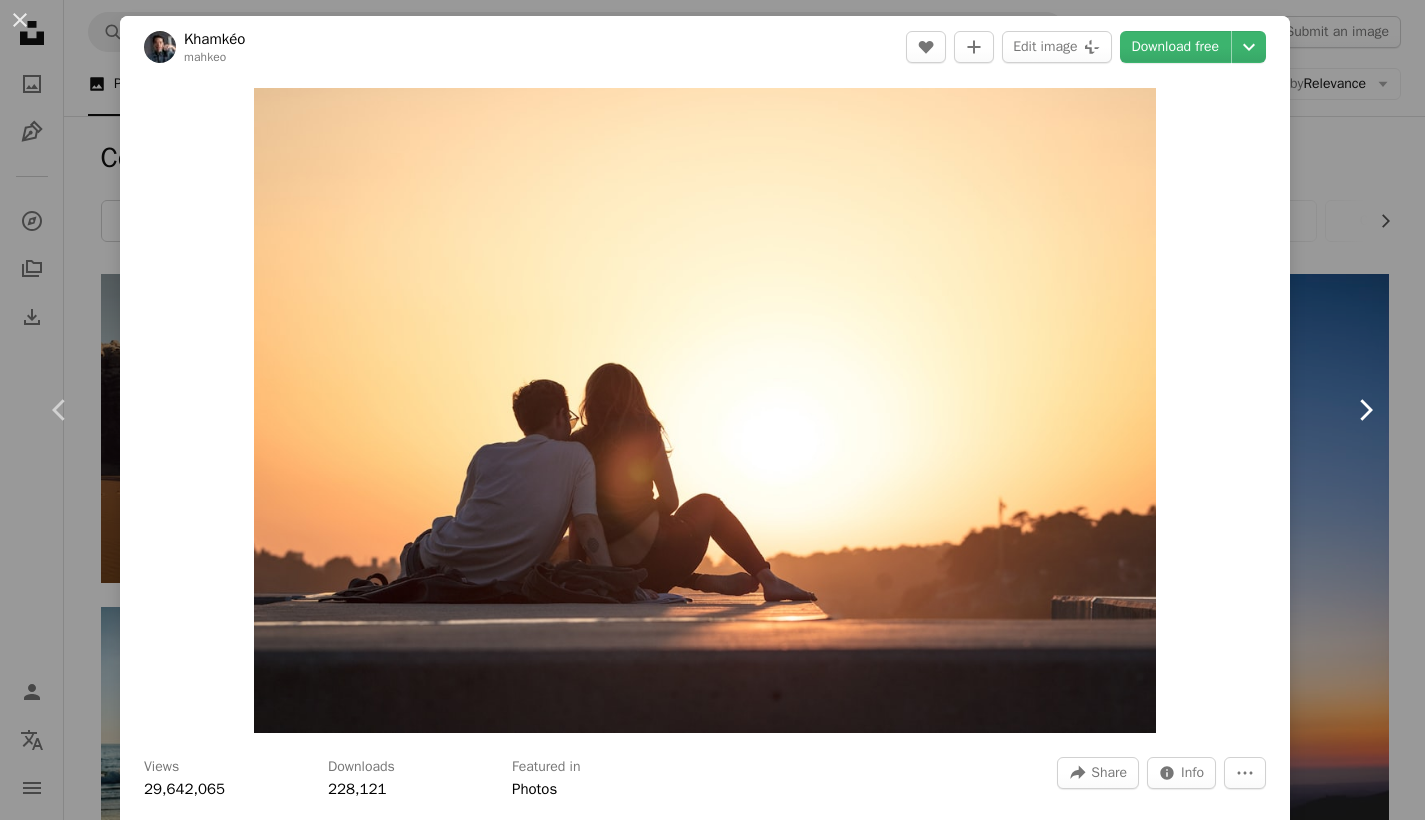 click 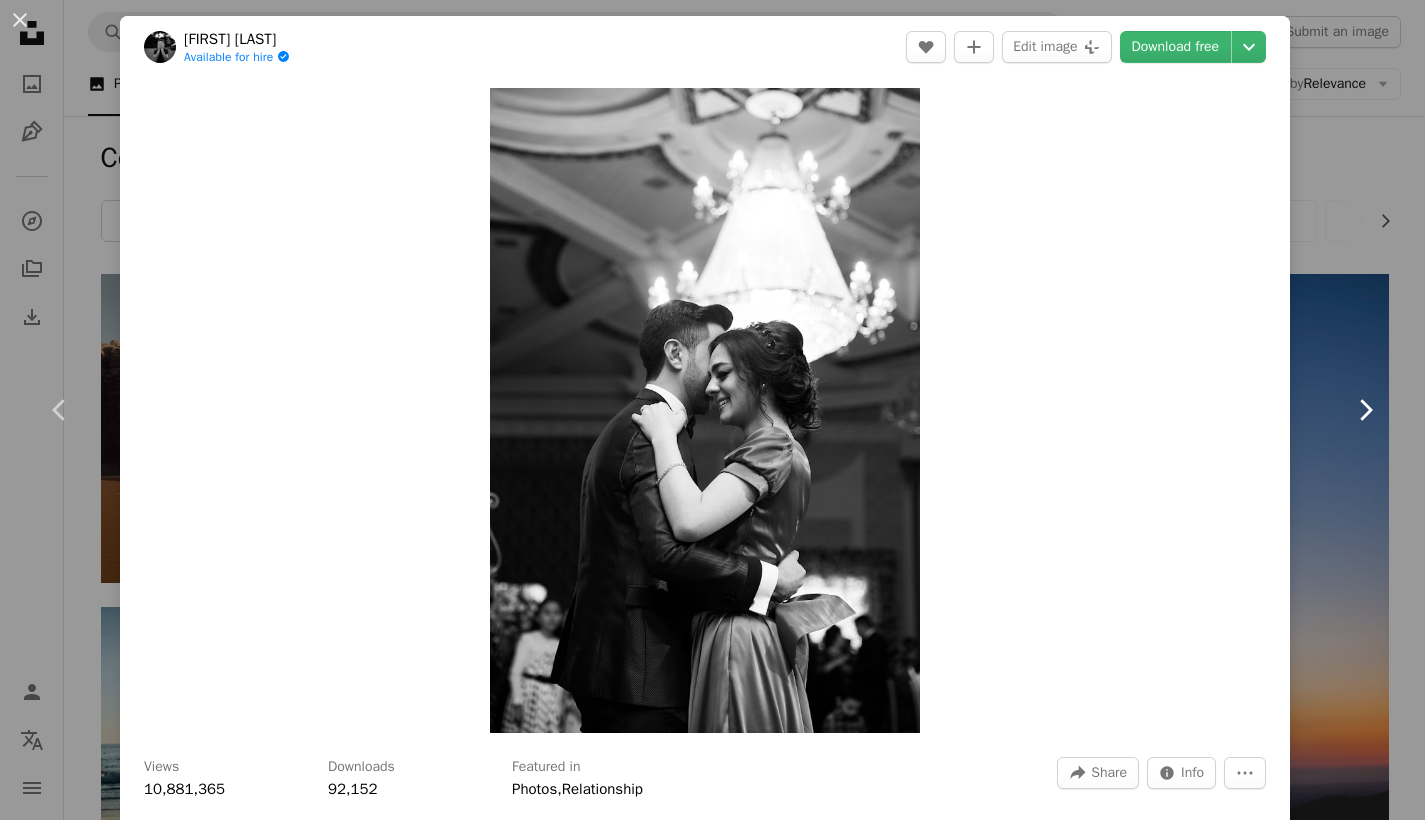 click 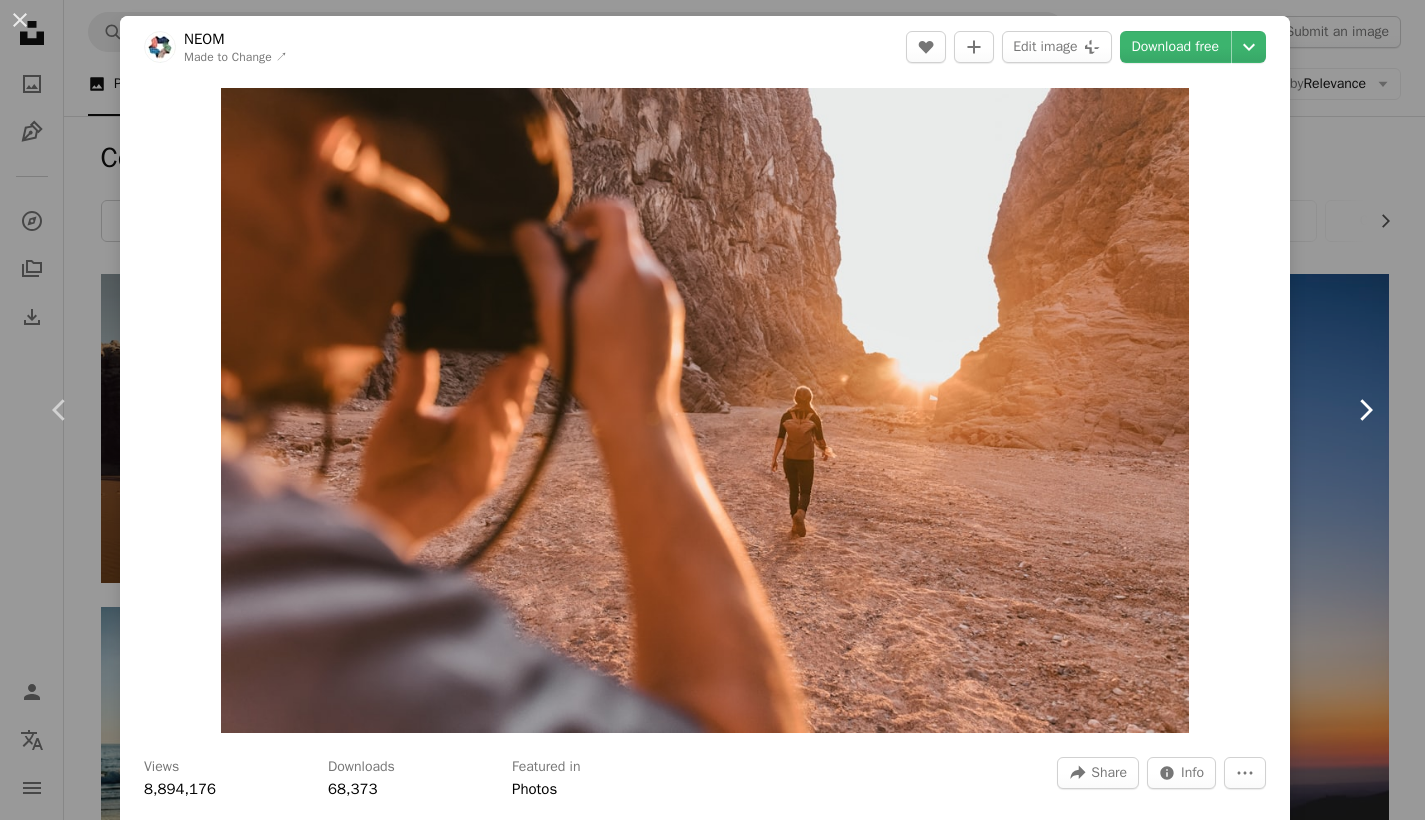 click 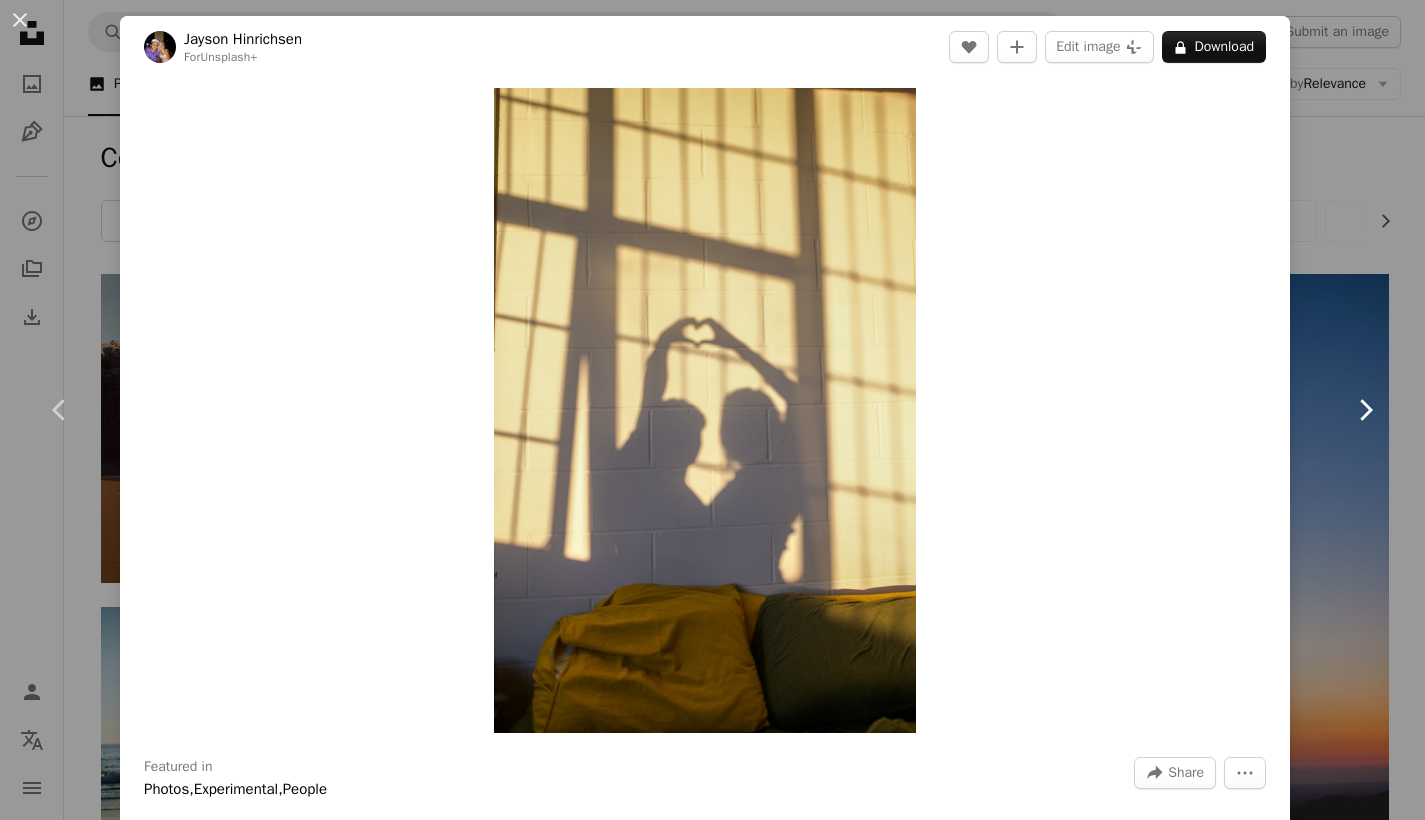 click 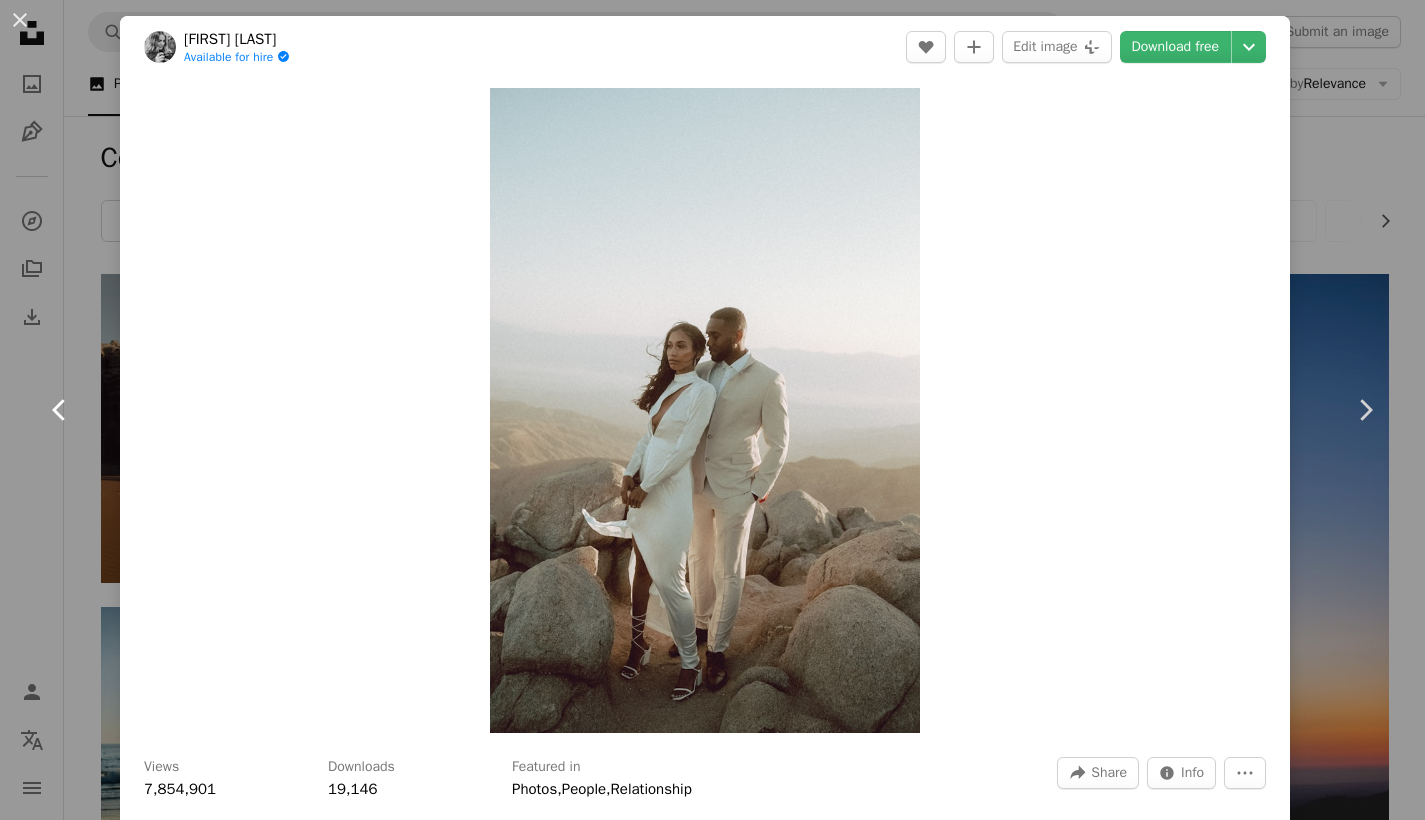 click on "Chevron left" 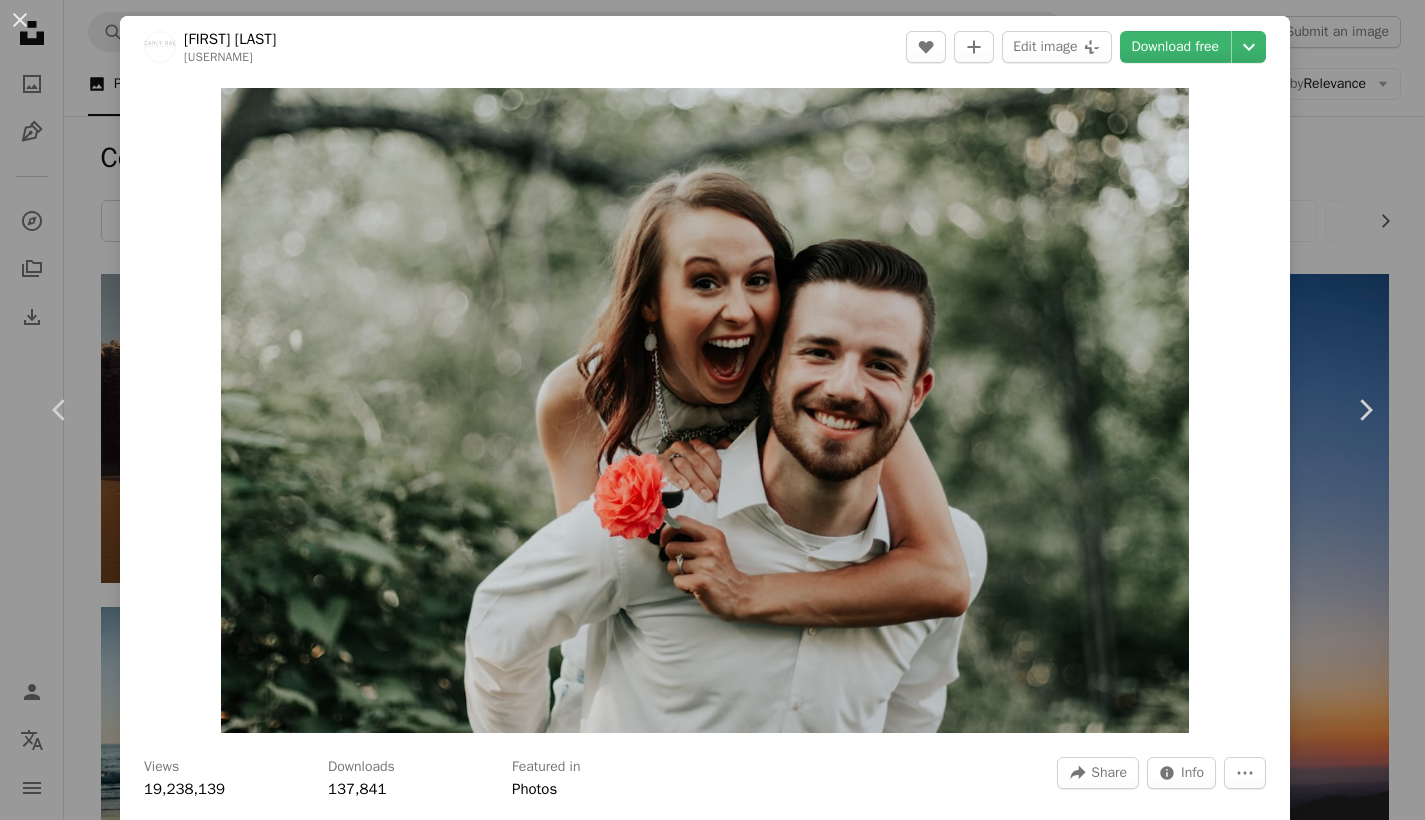 click on "[FIRST] [LAST]" at bounding box center [712, 410] 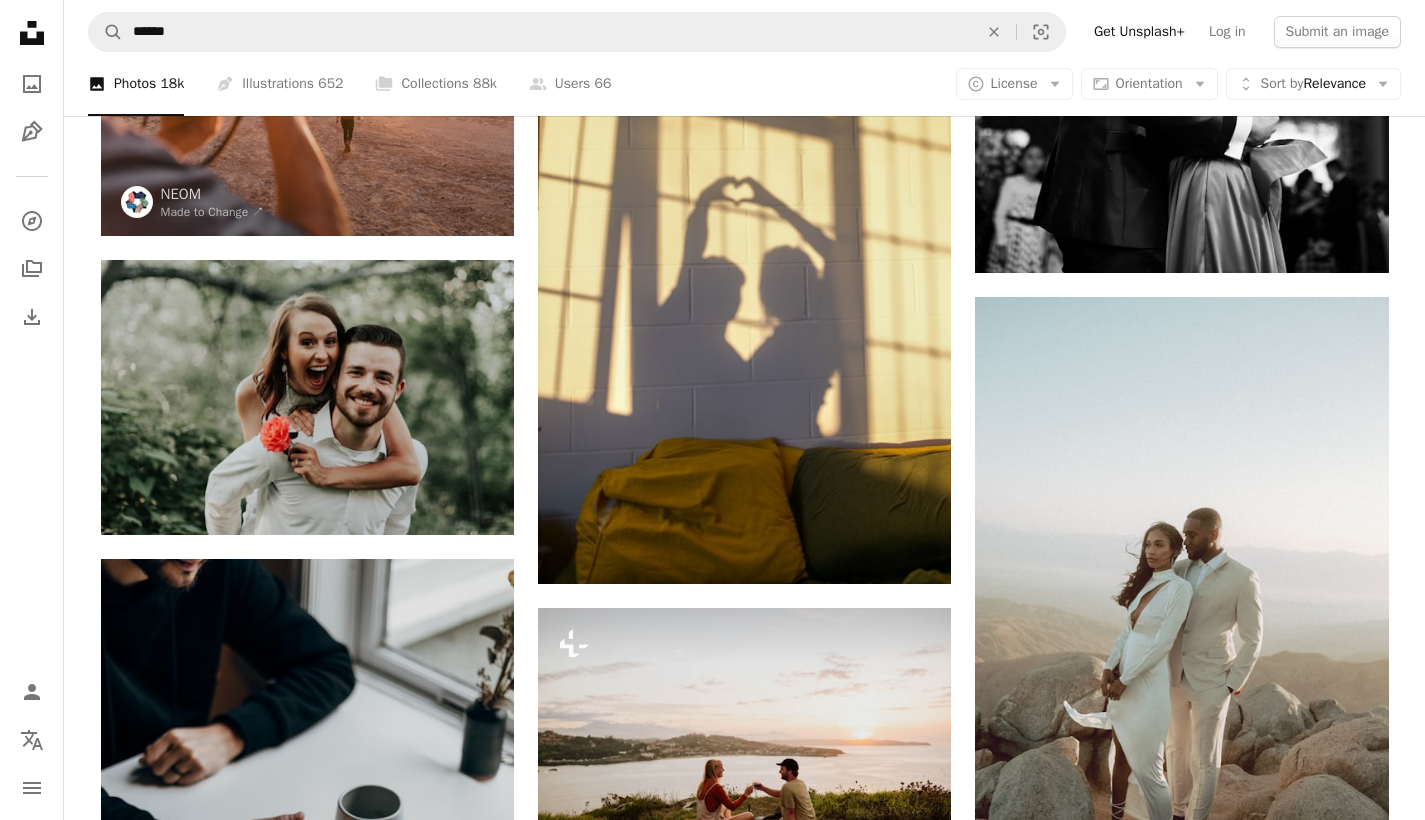 scroll, scrollTop: 0, scrollLeft: 0, axis: both 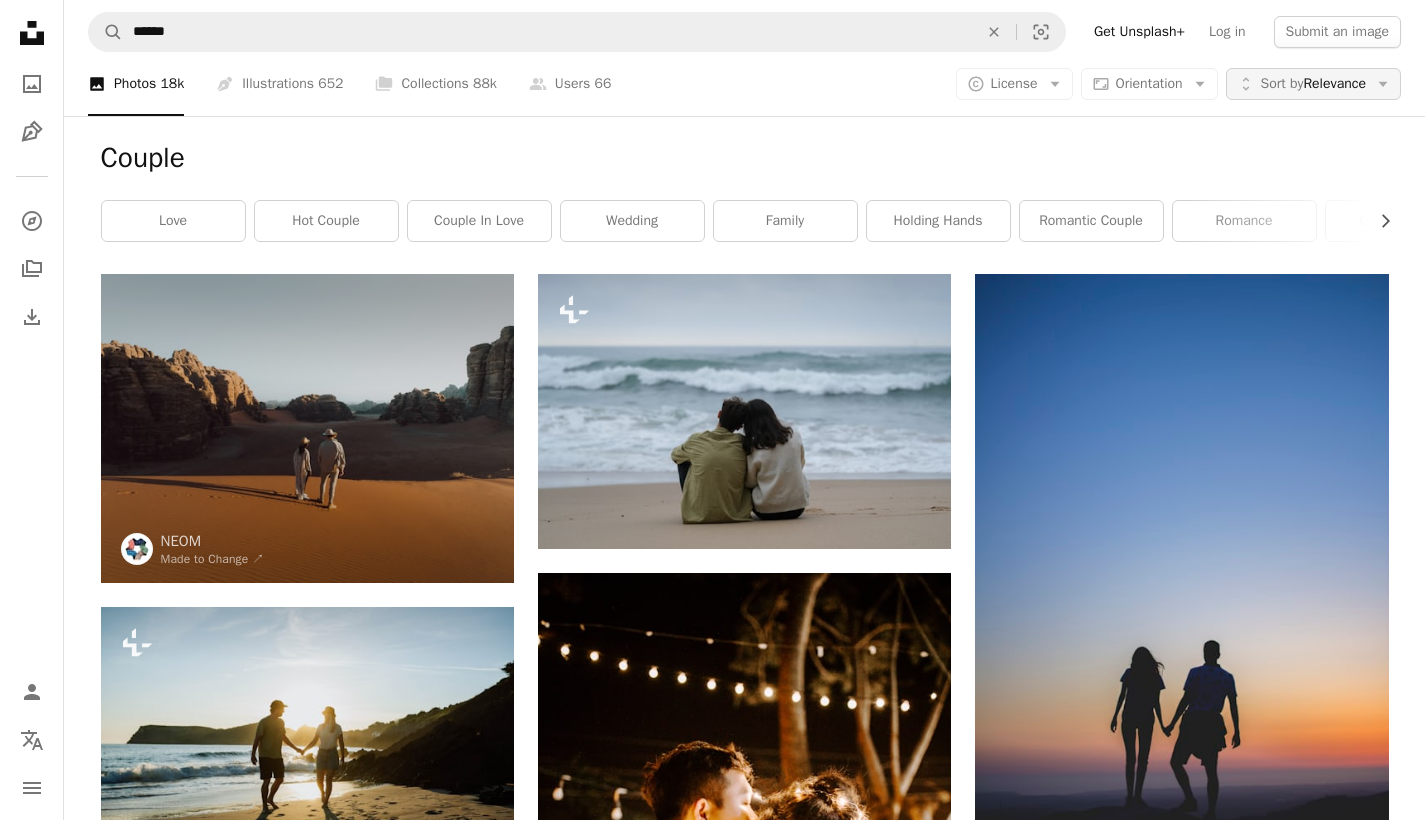 click on "Sort by  Relevance" at bounding box center (1313, 84) 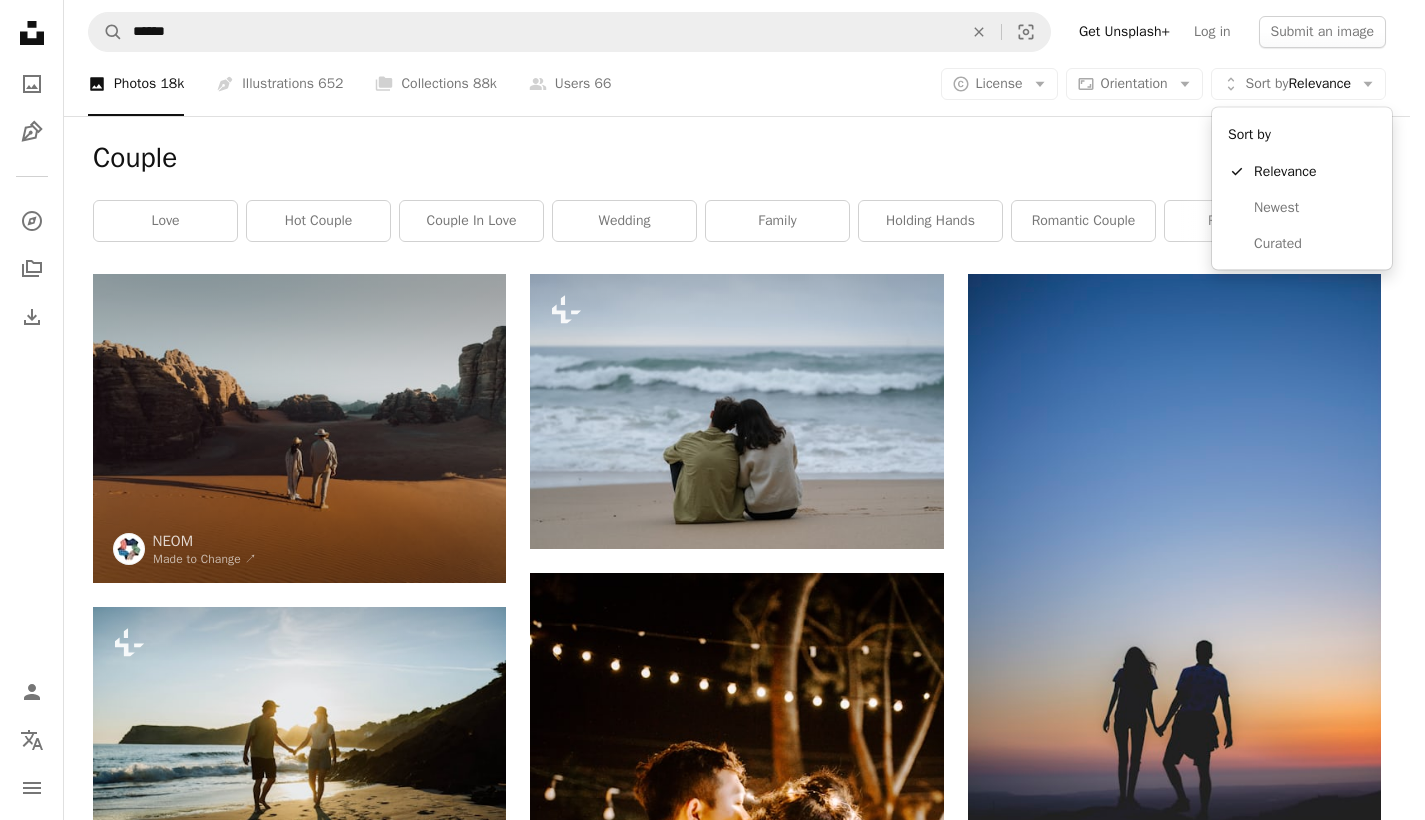click on "A X shape Unsplash uses cookies and similar technologies to secure our site, provide useful features to free and paying users, and to ensure optimal performance. By clicking "Accept all cookies" or closing this prompt, you consent to the use of all cookies. By clicking "Accept essential only", you consent only to the use of cookies that are strictly necessary for the site to function. See our  Cookie Policy  for more info. Manage cookies Accept essential only Accept all cookies Unsplash logo Unsplash Home A photo Pen Tool A compass A stack of folders Download Person Localization icon navigation menu A magnifying glass ****** An X shape Visual search Get Unsplash+ Log in Submit an image A photo Photos   18k Pen Tool Illustrations   652 A stack of folders Collections   88k A group of people Users   66 A copyright icon © License Aspect ratio Orientation Arrow down Unfold Sort by  Relevance Arrow down Filters Filters Couple Chevron right love hot couple couple in love wedding family holding hands" at bounding box center [705, 410] 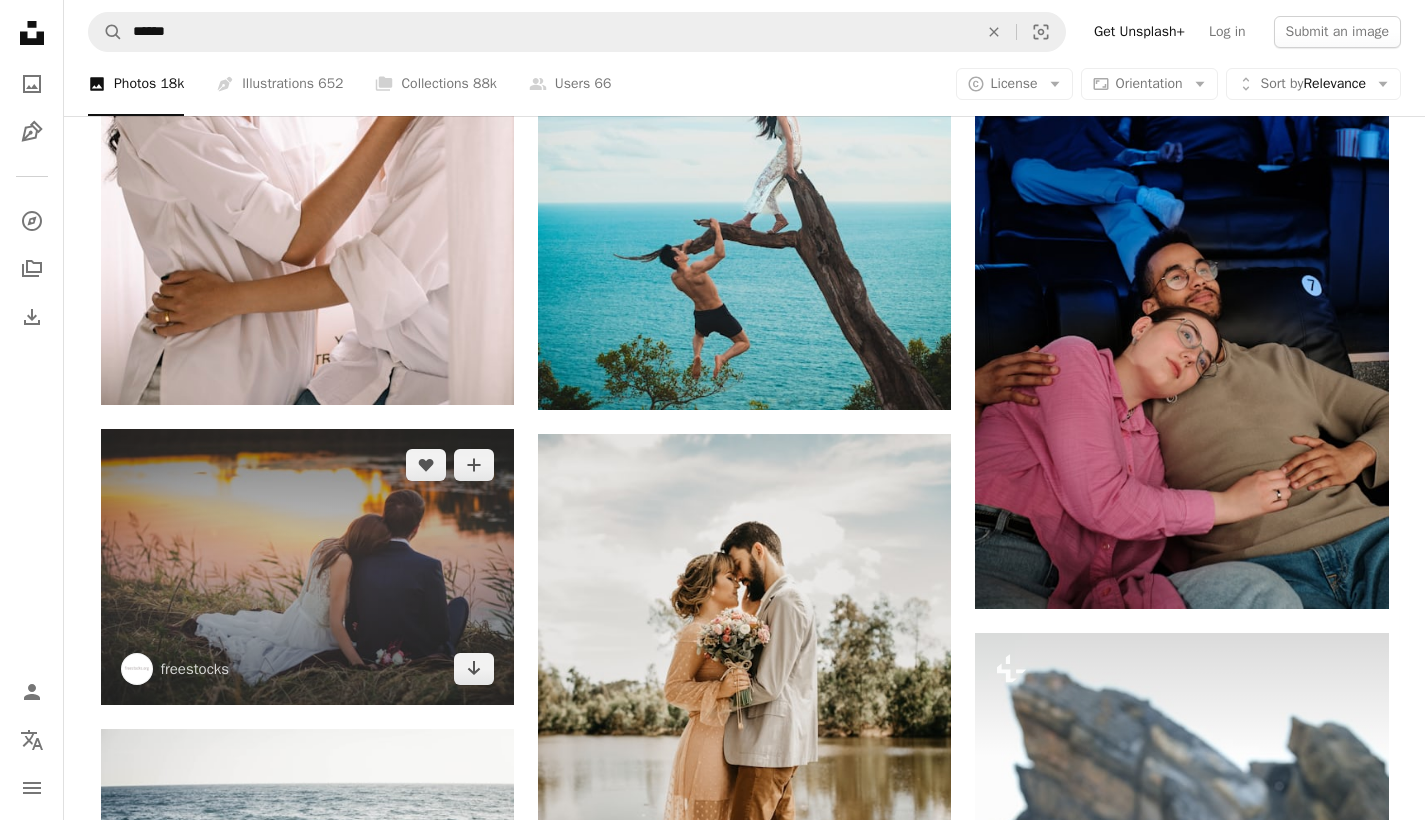 scroll, scrollTop: 17427, scrollLeft: 0, axis: vertical 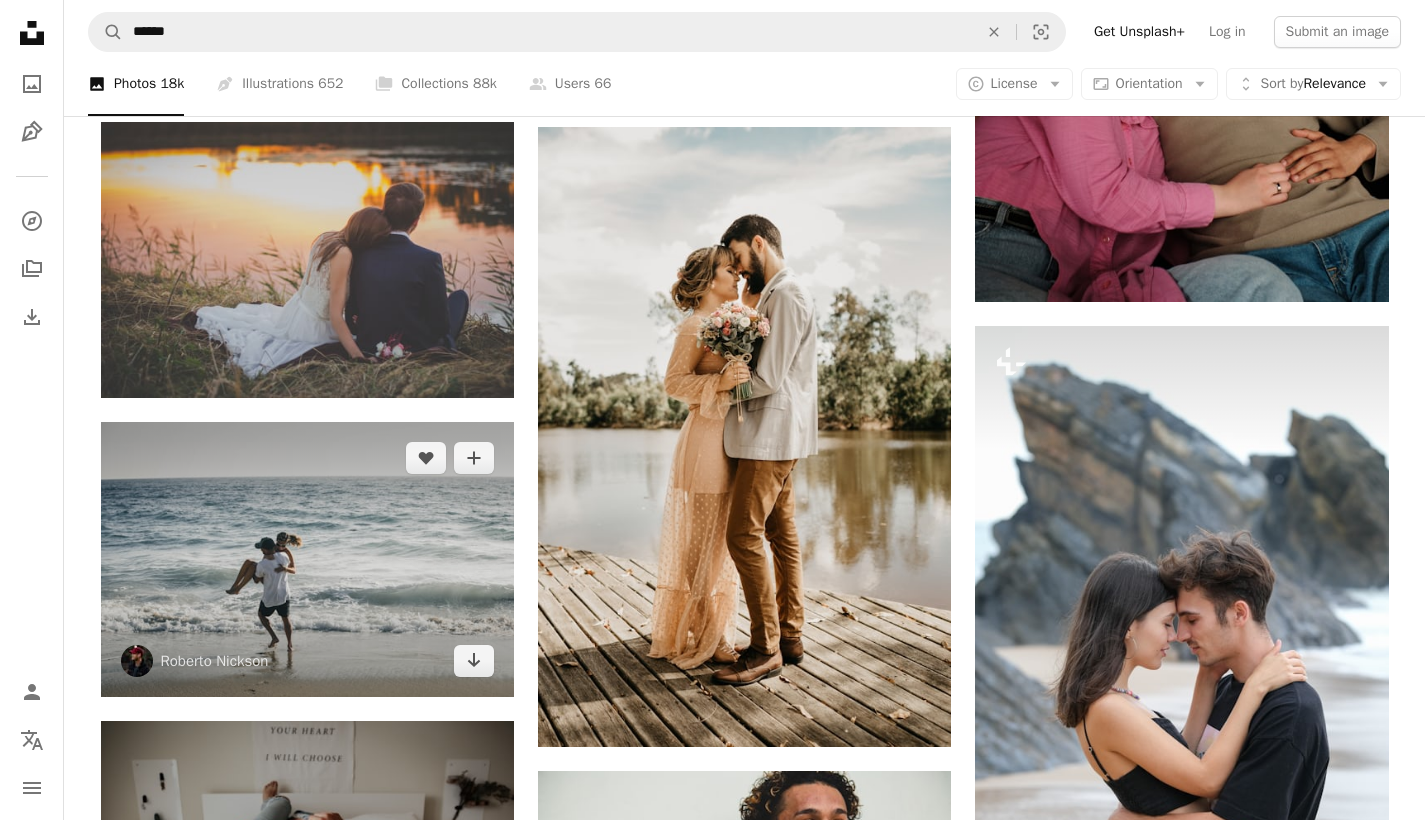 click at bounding box center (307, 559) 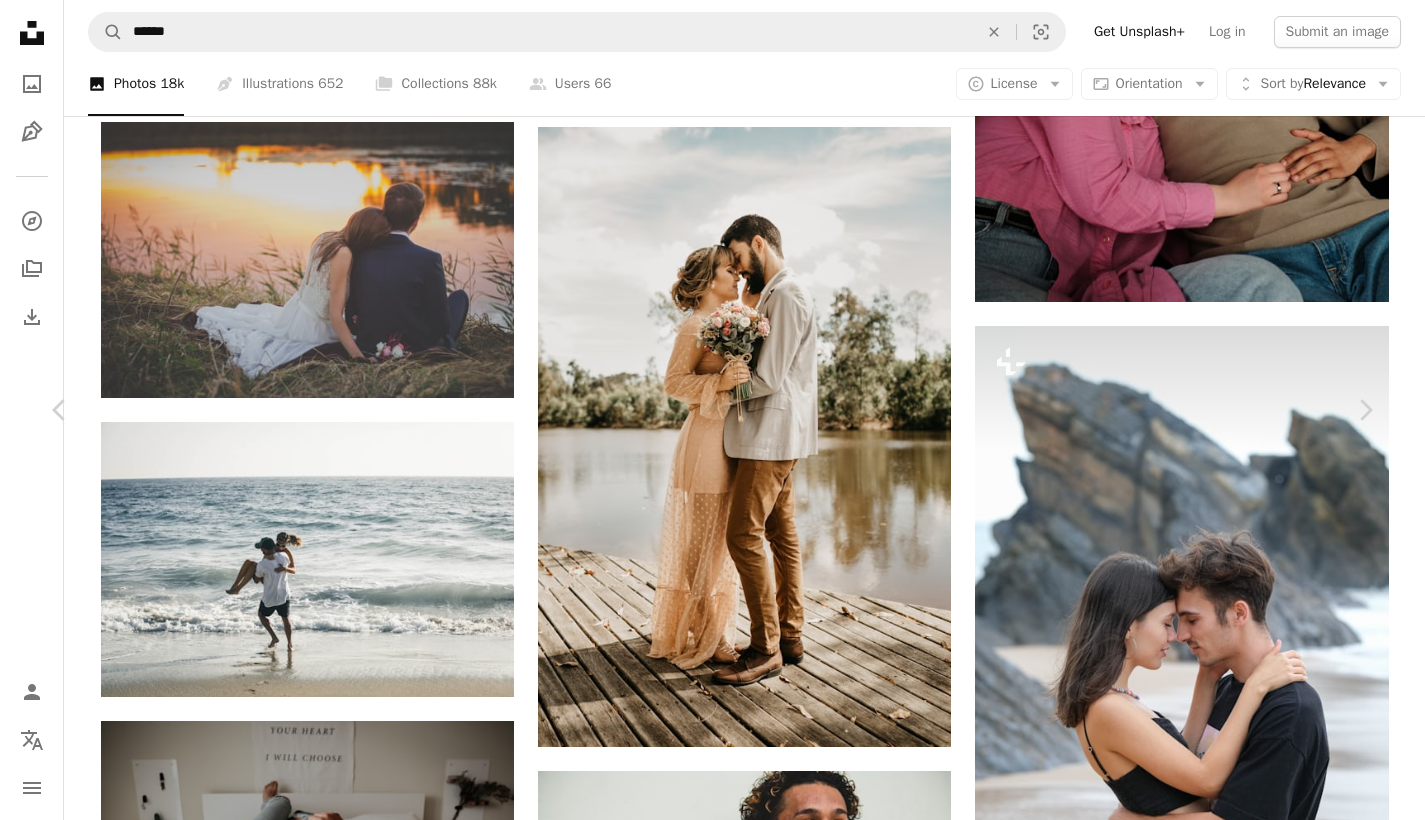 click on "Download free" at bounding box center [1176, 5891] 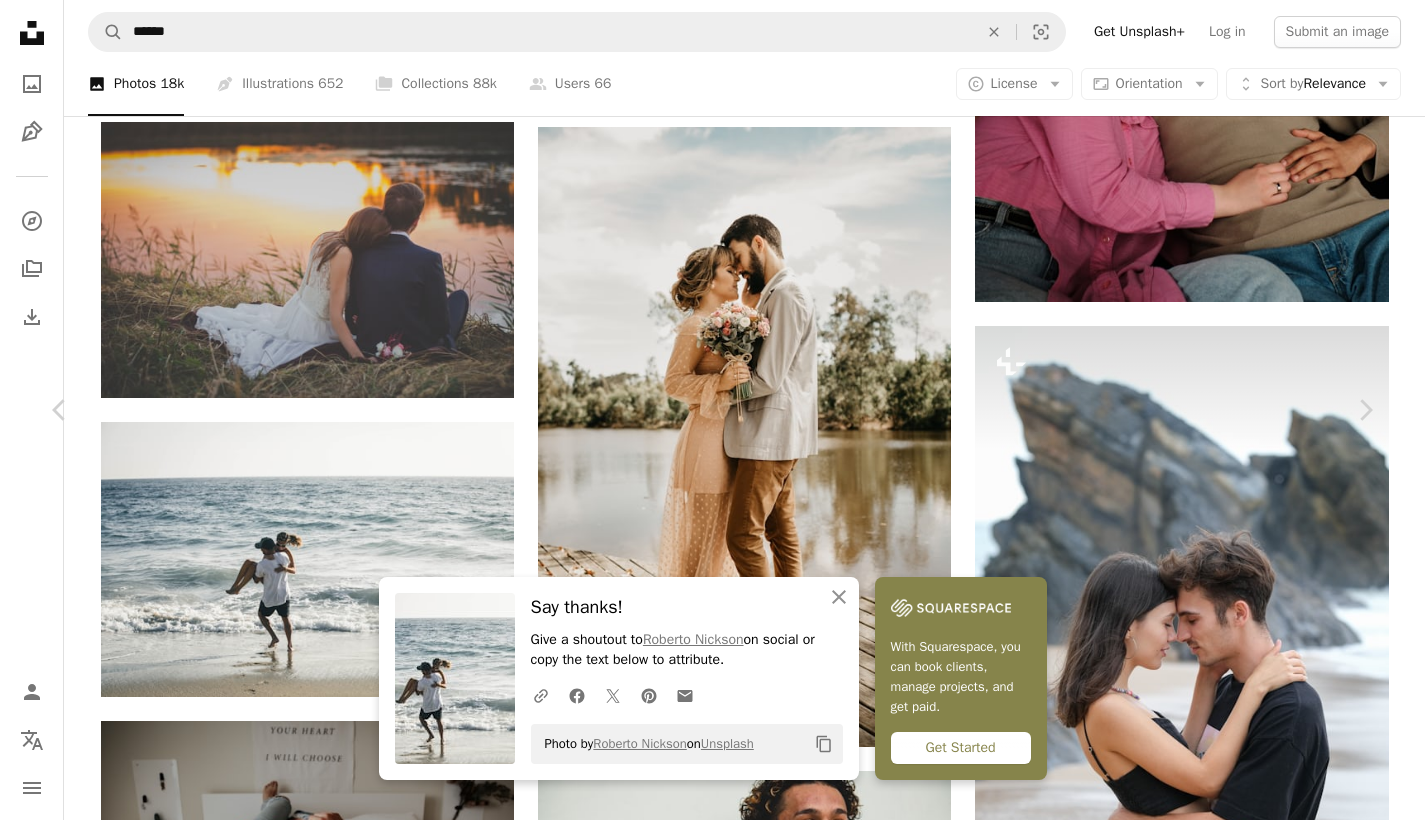 click on "An X shape Chevron left Chevron right An X shape Close Say thanks! Give a shoutout to  [NAME]  on social or copy the text below to attribute. A URL sharing icon (chains) Facebook icon X (formerly Twitter) icon Pinterest icon An envelope Photo by  [NAME]  on  Unsplash
Copy content With Squarespace, you can book clients, manage projects, and get paid. Get Started [NAME] [USERNAME] A heart A plus sign Edit image   Plus sign for Unsplash+ Download free Chevron down Zoom in Views 5,616,507 Downloads 32,368 Featured in Photos A forward-right arrow Share Info icon Info More Actions If you find my photos useful, please consider subscribing to me on YouTube for the occasional photography tutorial and much more - https://bit.ly/3smVlKp - I'd greatly appreciate it! Read more A map marker 1000 Steps Beach, [CITY], [COUNTRY] Calendar outlined Published on  October 26, 2017 Camera Canon, EOS 5D Mark IV Safety Free to use under the  Unsplash License beach woman man summer love" at bounding box center (712, 6254) 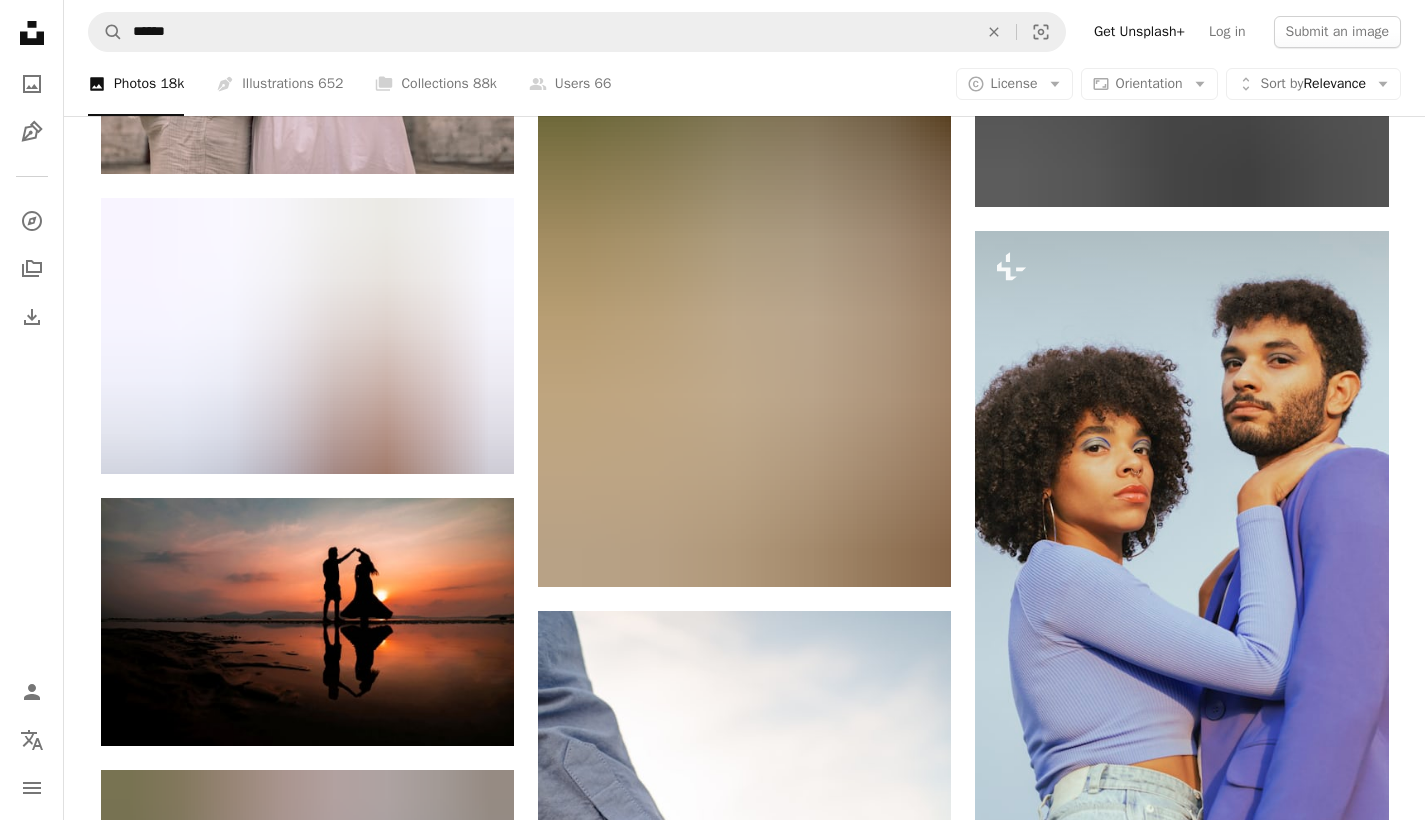 scroll, scrollTop: 37696, scrollLeft: 0, axis: vertical 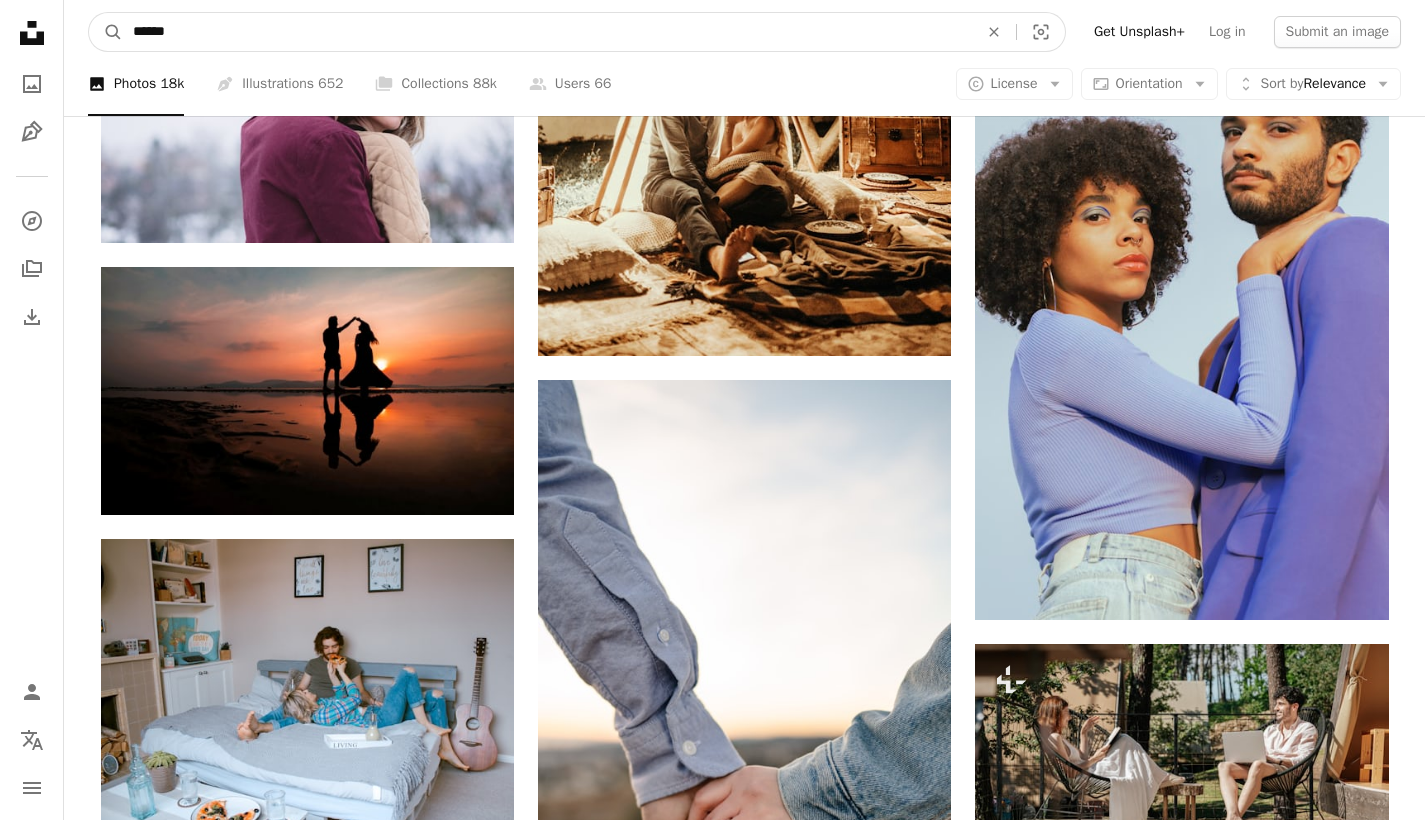 click on "******" at bounding box center [547, 32] 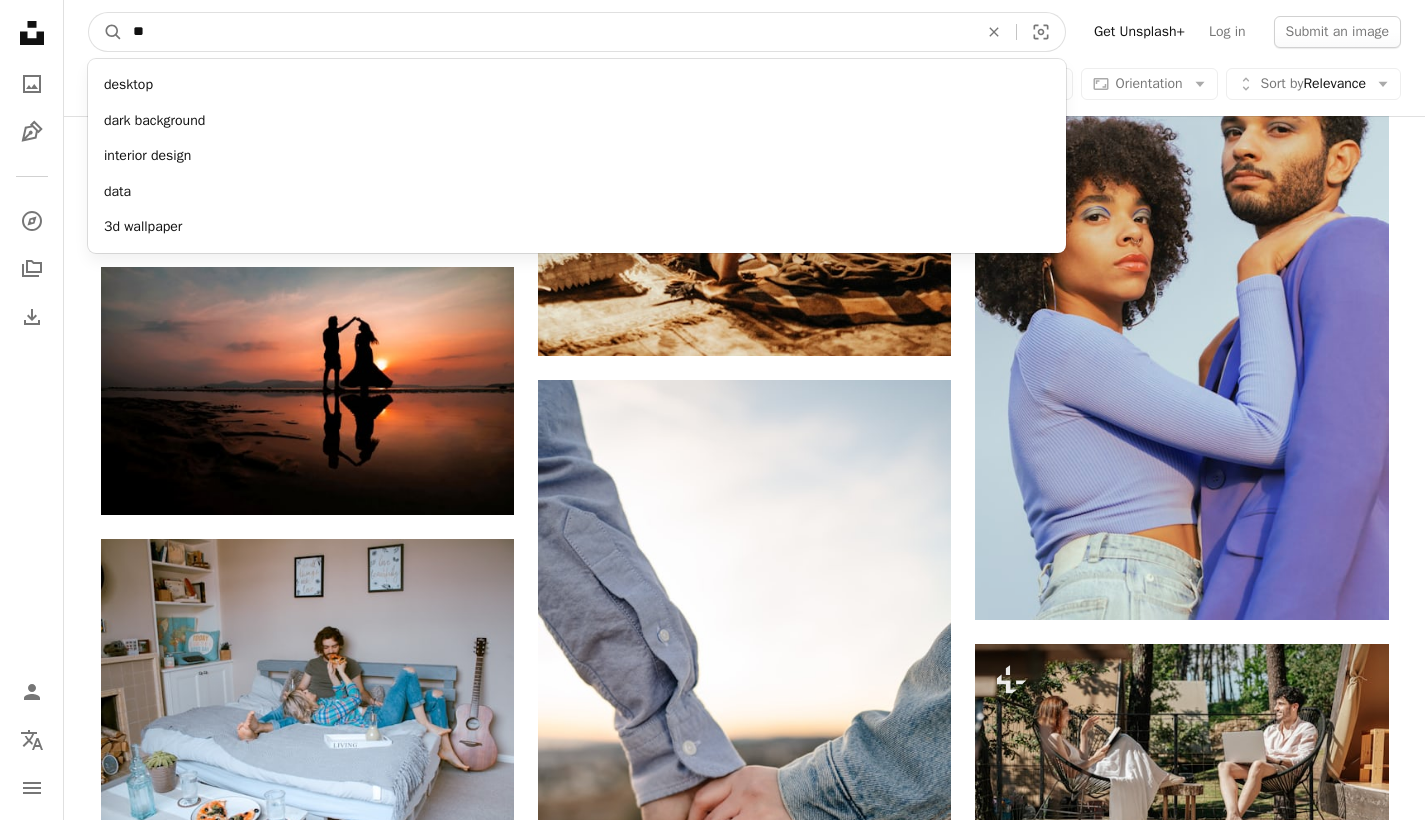 type on "***" 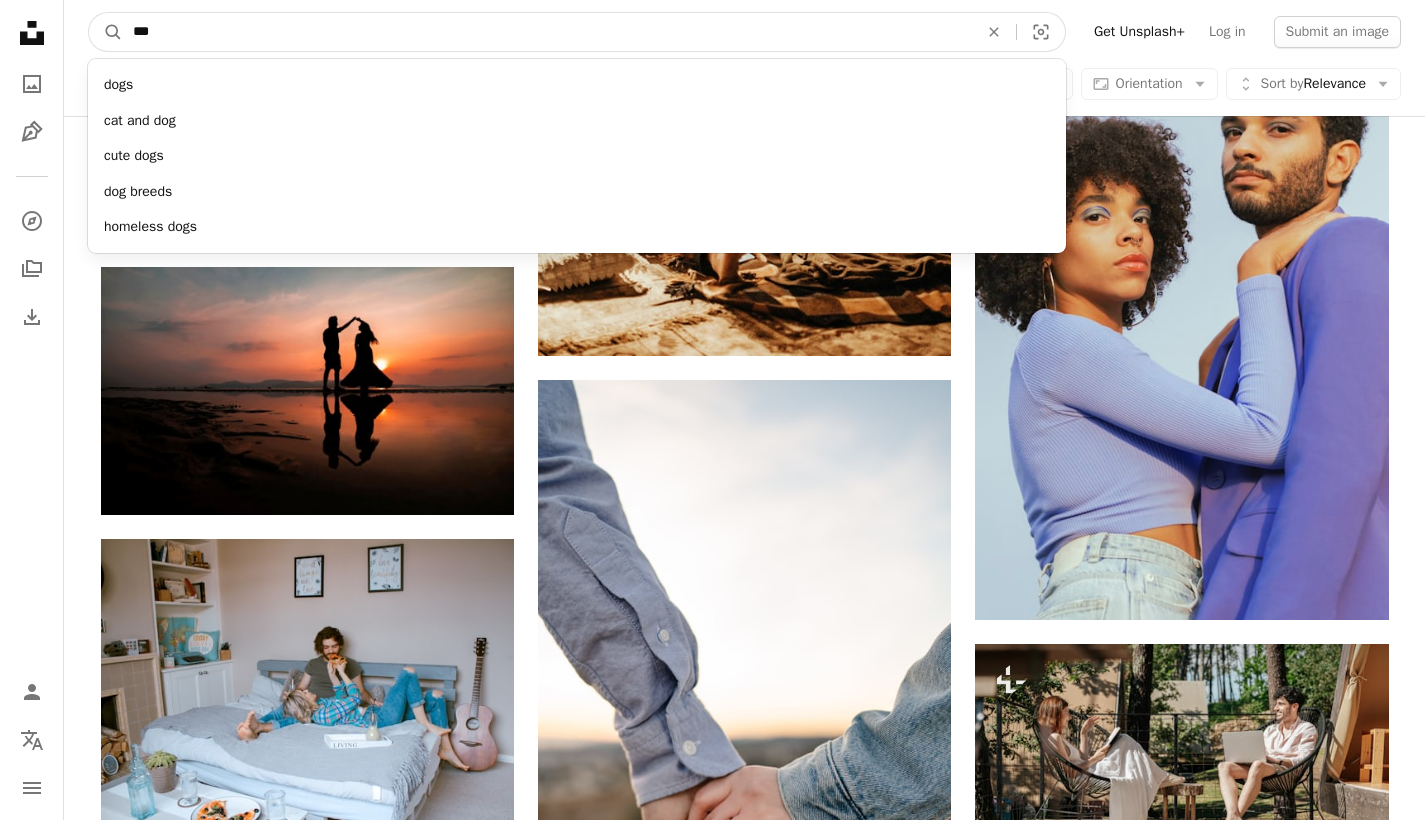click on "A magnifying glass" at bounding box center [106, 32] 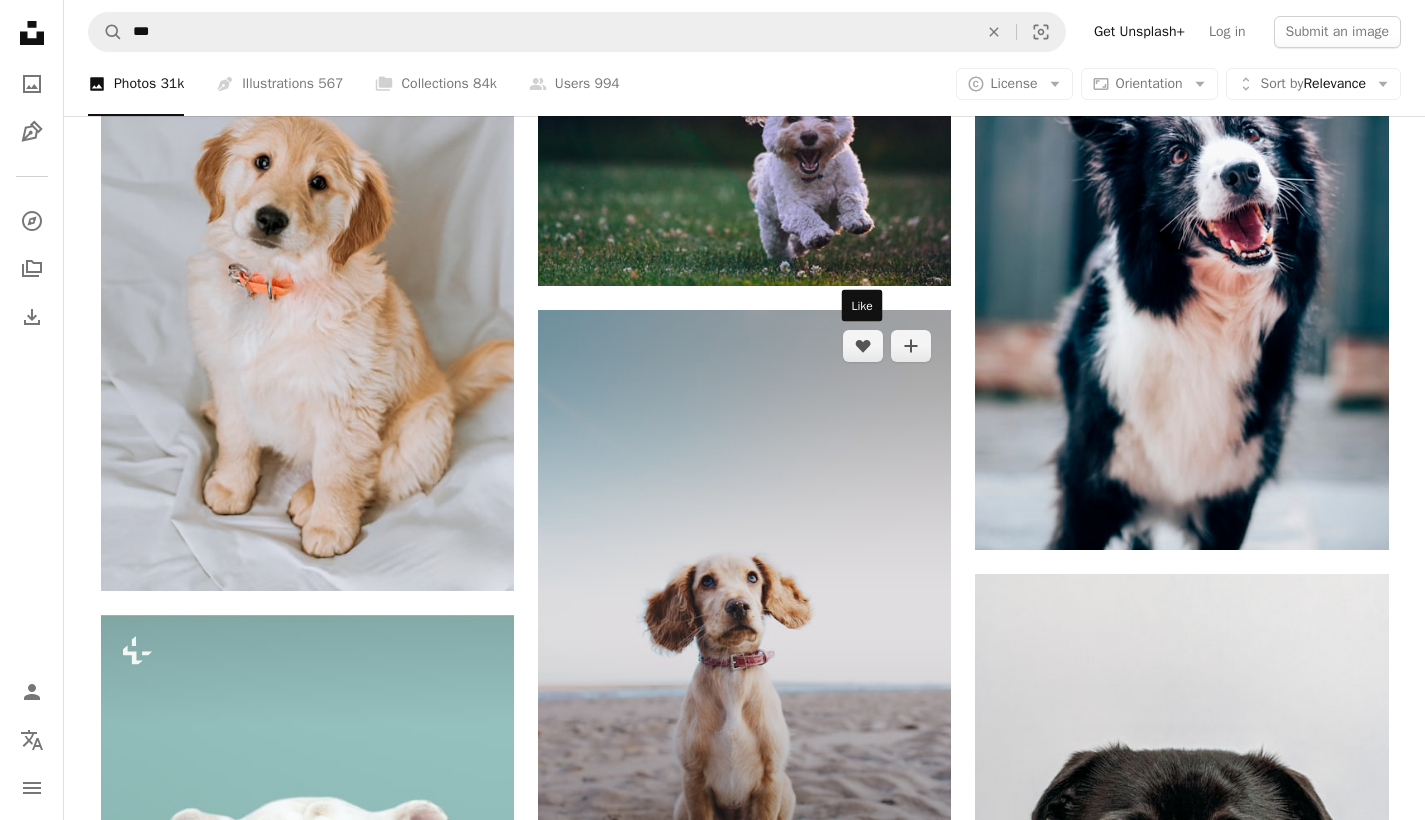 scroll, scrollTop: 953, scrollLeft: 0, axis: vertical 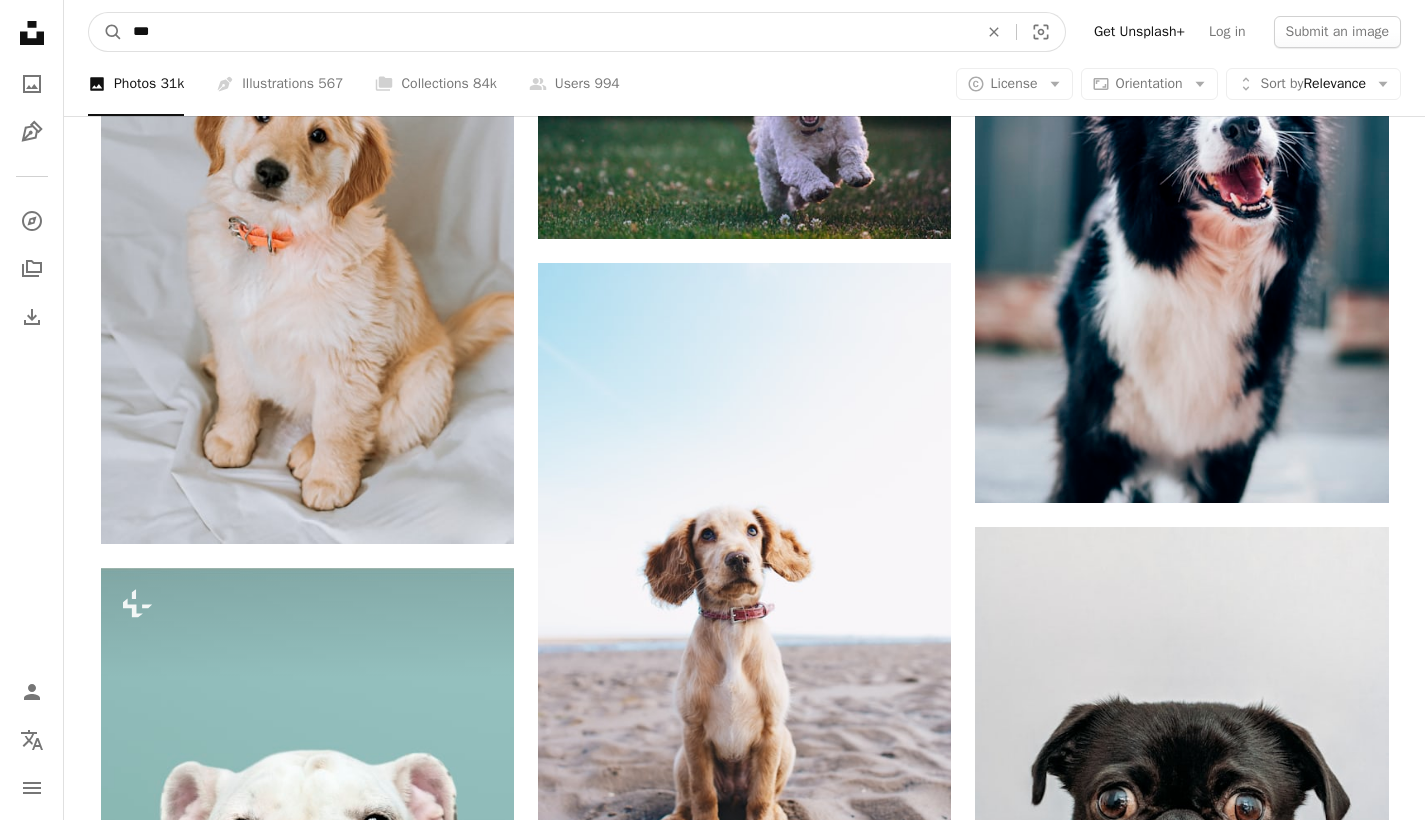 click on "***" at bounding box center (547, 32) 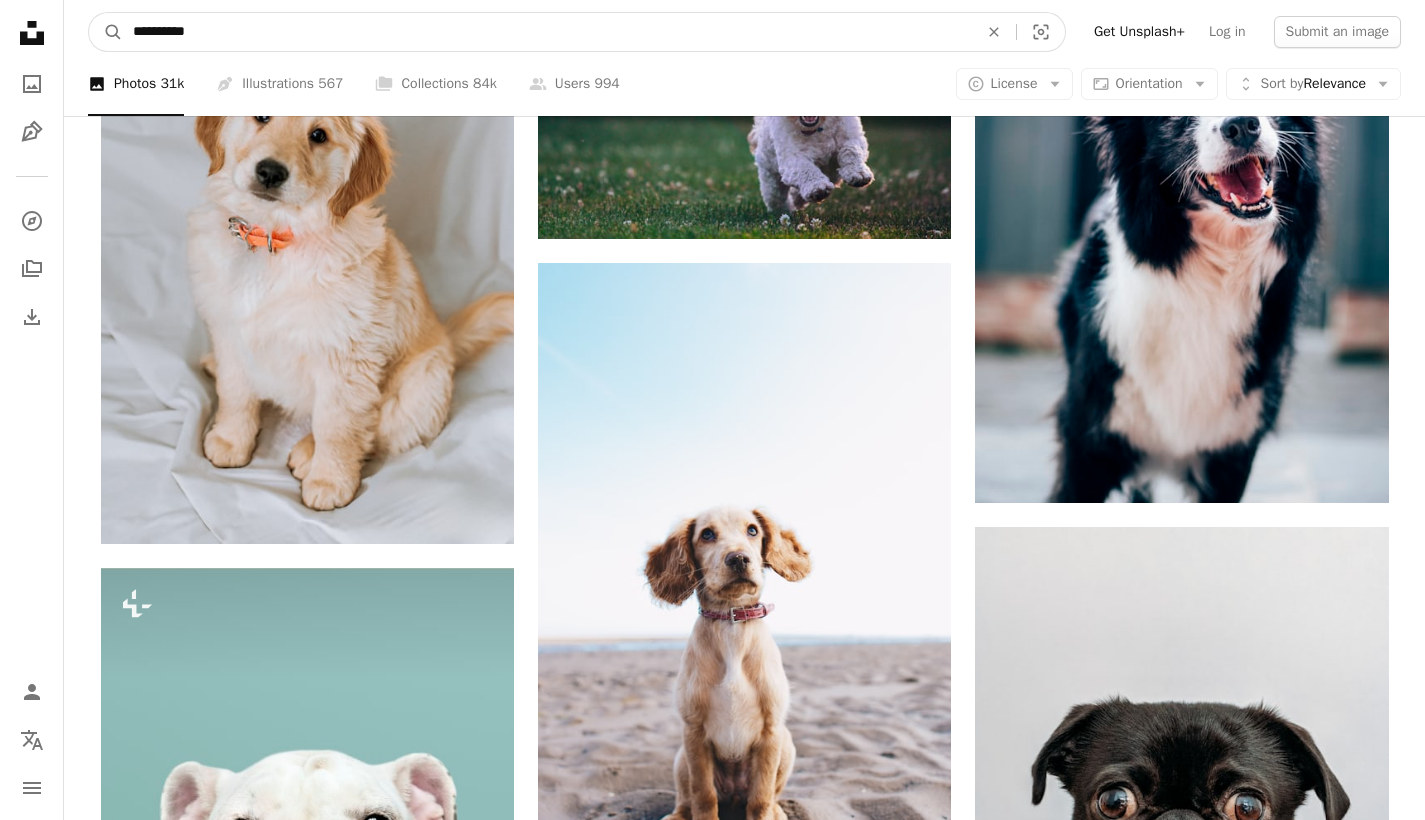 type on "**********" 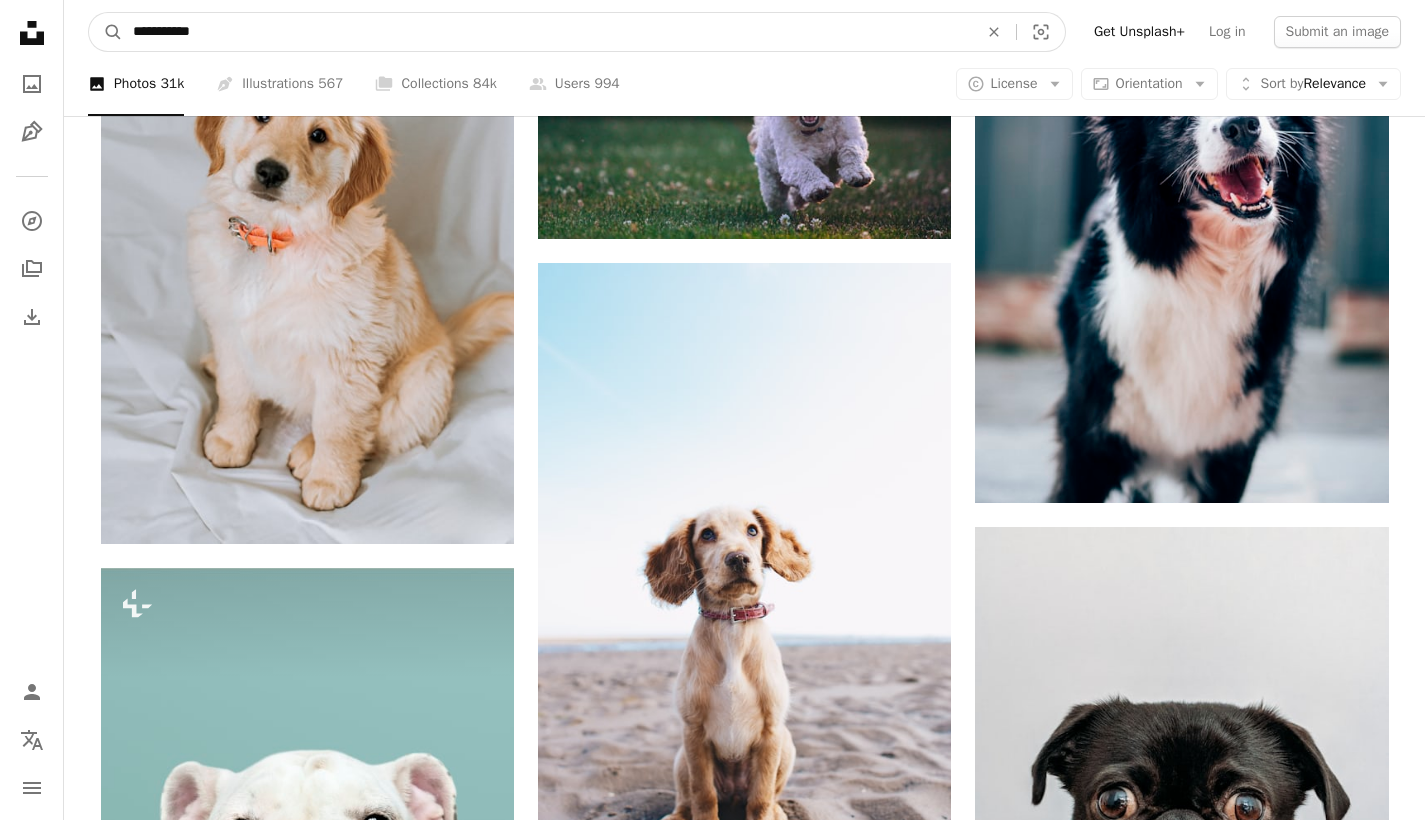 click on "A magnifying glass" at bounding box center [106, 32] 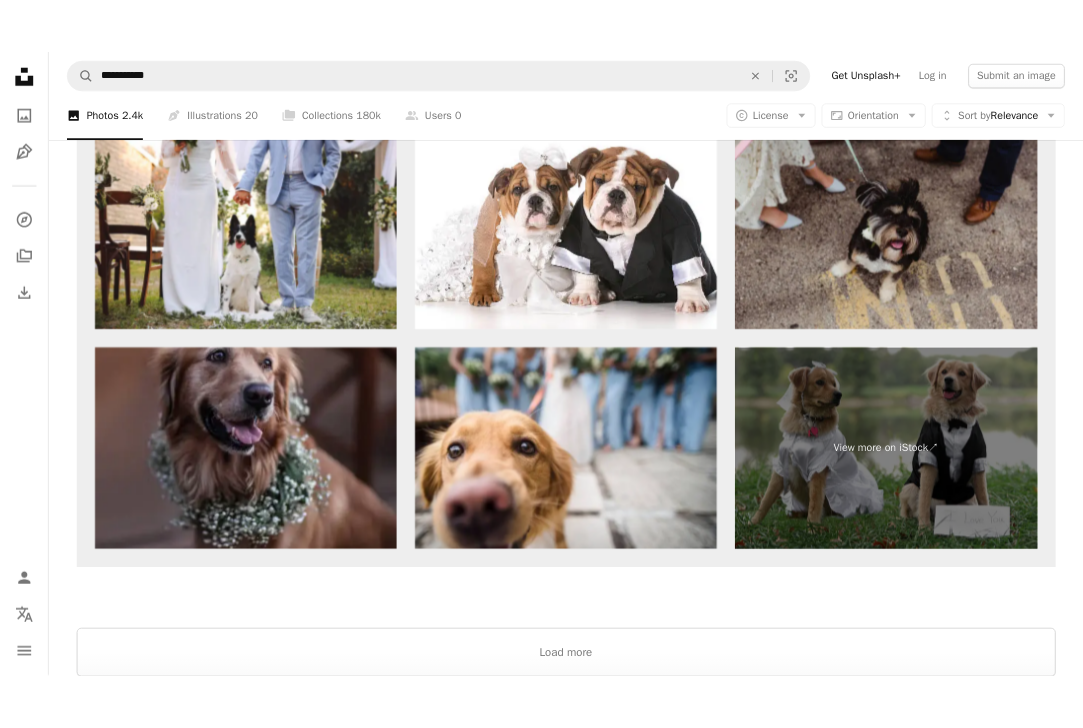 scroll, scrollTop: 2985, scrollLeft: 0, axis: vertical 